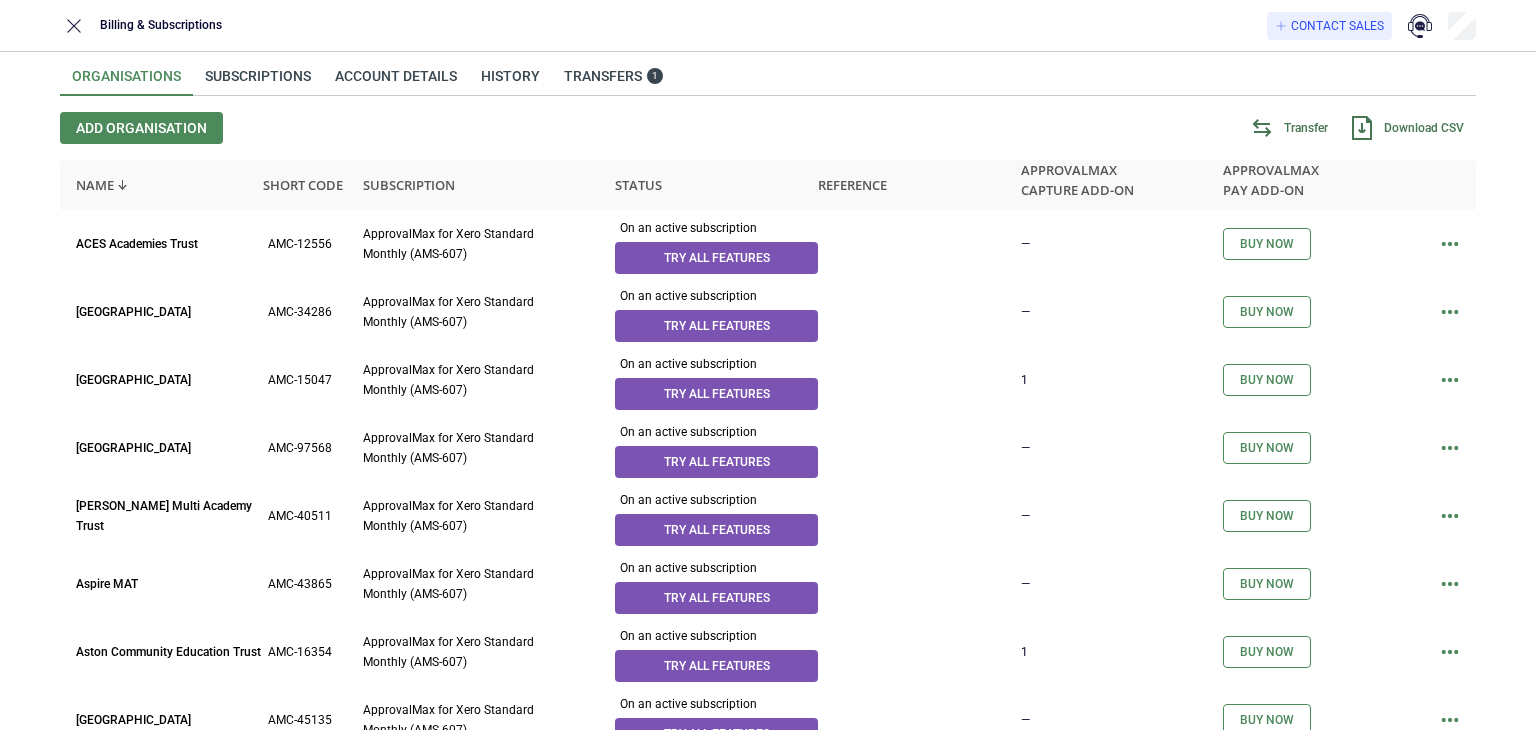 scroll, scrollTop: 0, scrollLeft: 0, axis: both 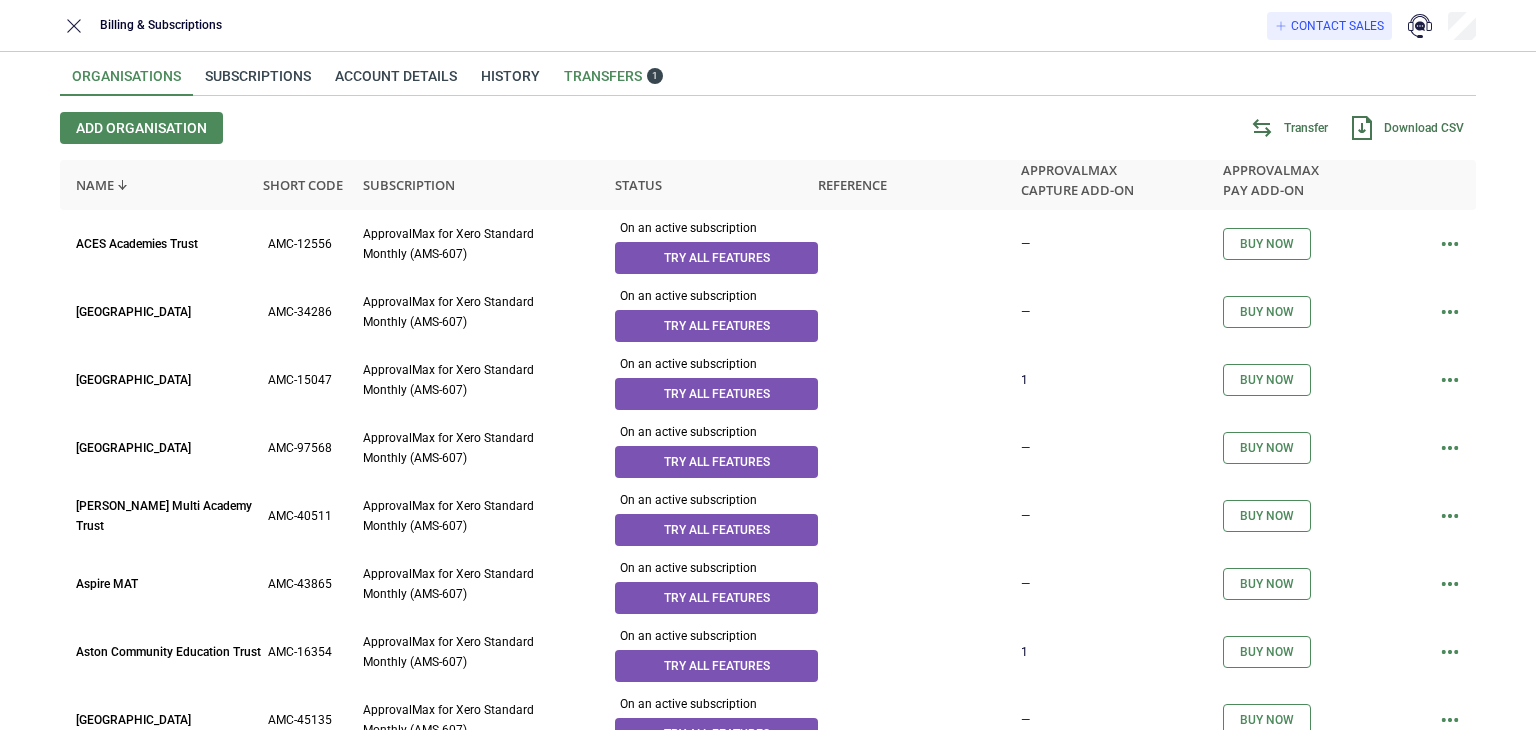 click on "Transfers 1" at bounding box center [613, 76] 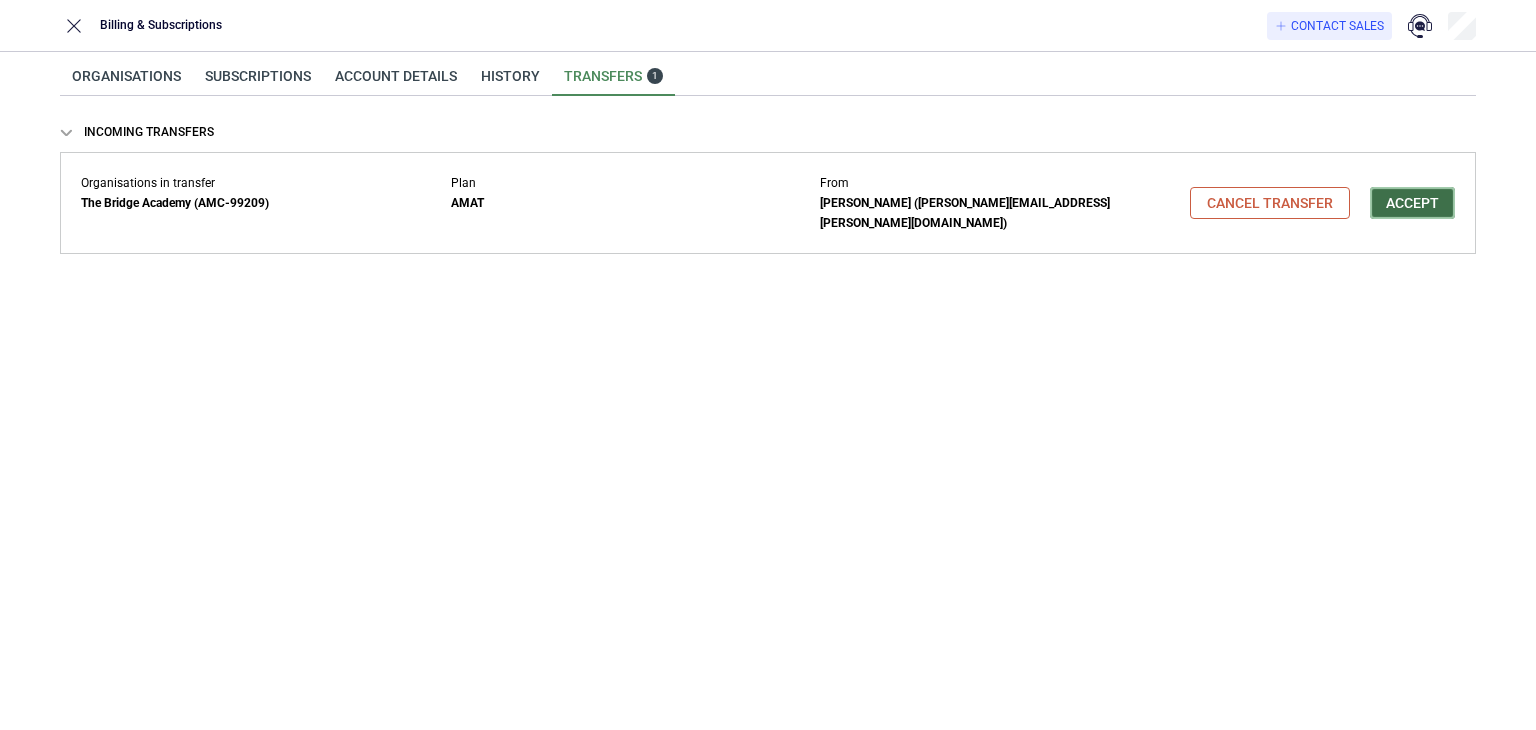 click on "Accept" at bounding box center [1412, 203] 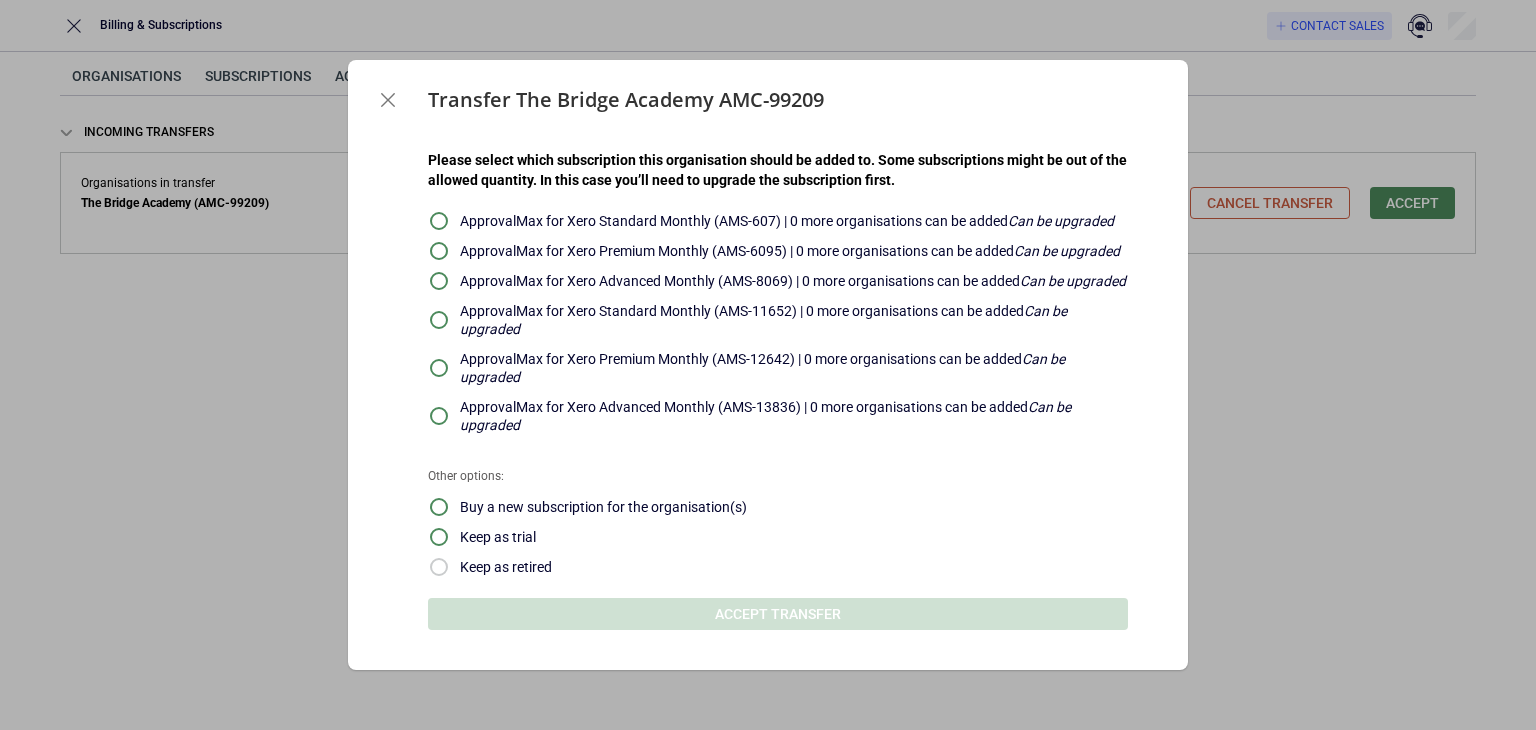 click on "Transfer The Bridge Academy AMC-99209 Please select which subscription this organisation should be added to. Some subscriptions might be out of the allowed quantity. In this case you’ll need to upgrade the subscription first. ApprovalMax for Xero Standard Monthly (AMS-607) | 0 more organisations can be added  Can be upgraded ApprovalMax for Xero Premium Monthly (AMS-6095) | 0 more organisations can be added  Can be upgraded ApprovalMax for Xero Advanced Monthly (AMS-8069) | 0 more organisations can be added  Can be upgraded ApprovalMax for Xero Standard Monthly (AMS-11652) | 0 more organisations can be added  Can be upgraded ApprovalMax for Xero Premium Monthly (AMS-12642) | 0 more organisations can be added  Can be upgraded ApprovalMax for Xero Advanced Monthly (AMS-13836) | 0 more organisations can be added  Can be upgraded Other options: Buy a new subscription for the organisation(s) Keep as trial Keep as retired Accept transfer" at bounding box center [768, 365] 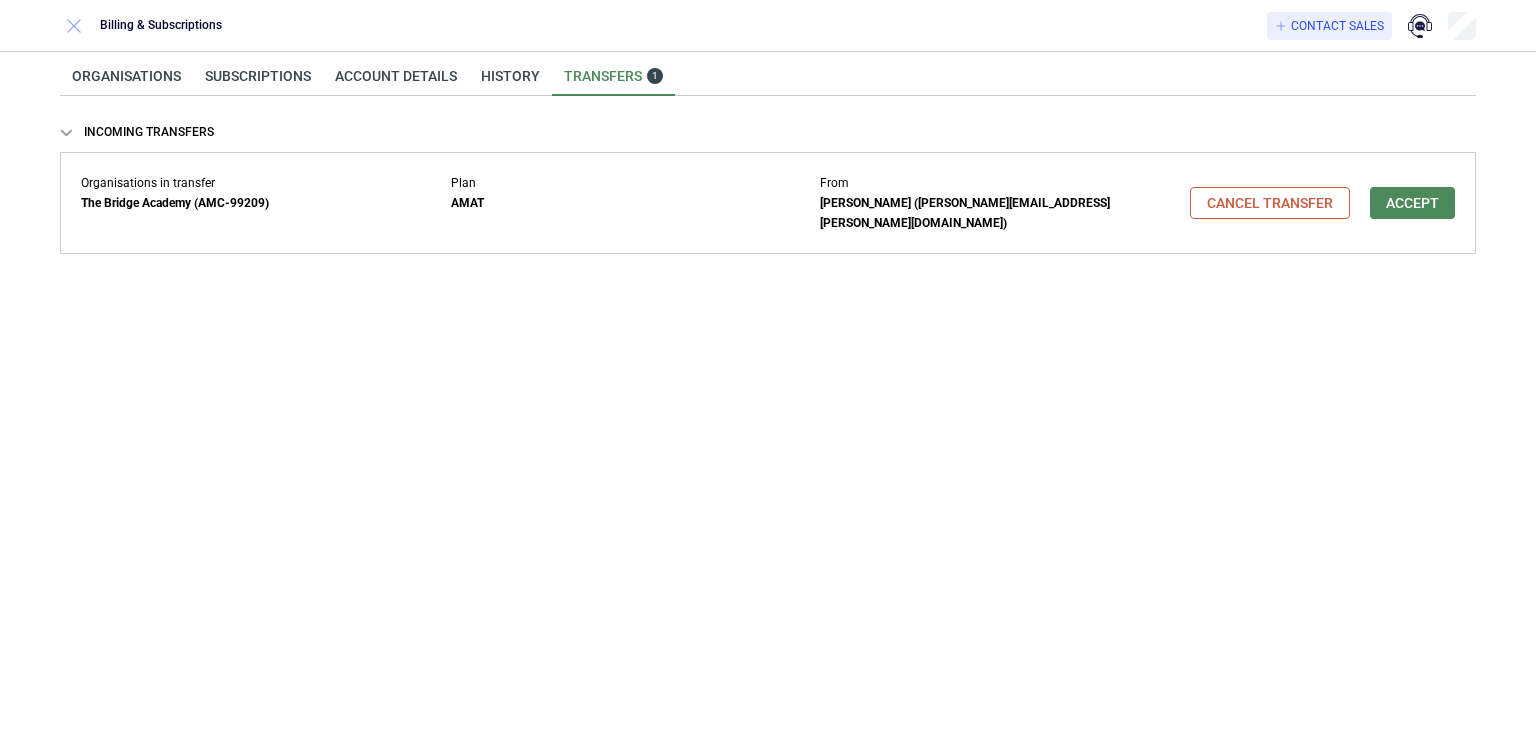 click 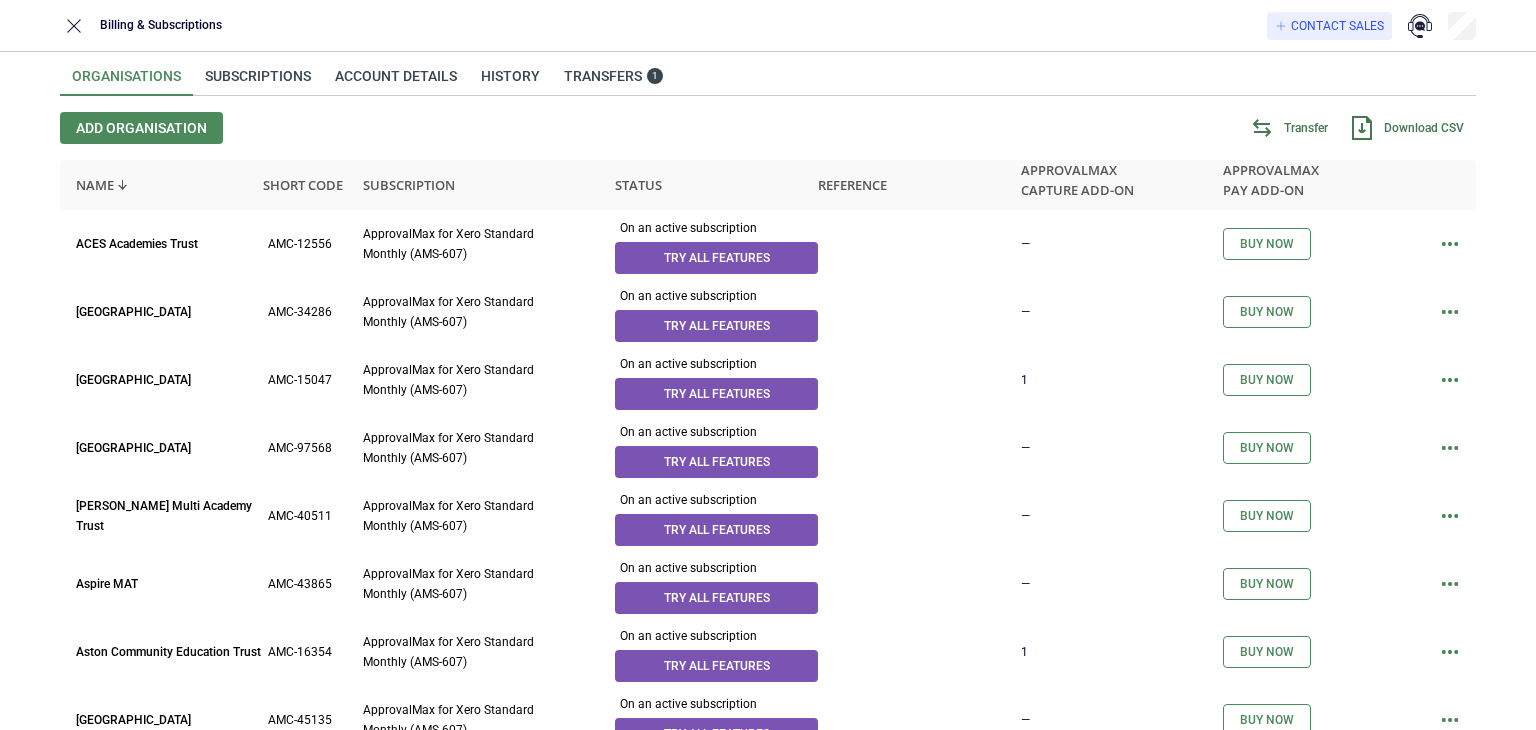 scroll, scrollTop: 0, scrollLeft: 0, axis: both 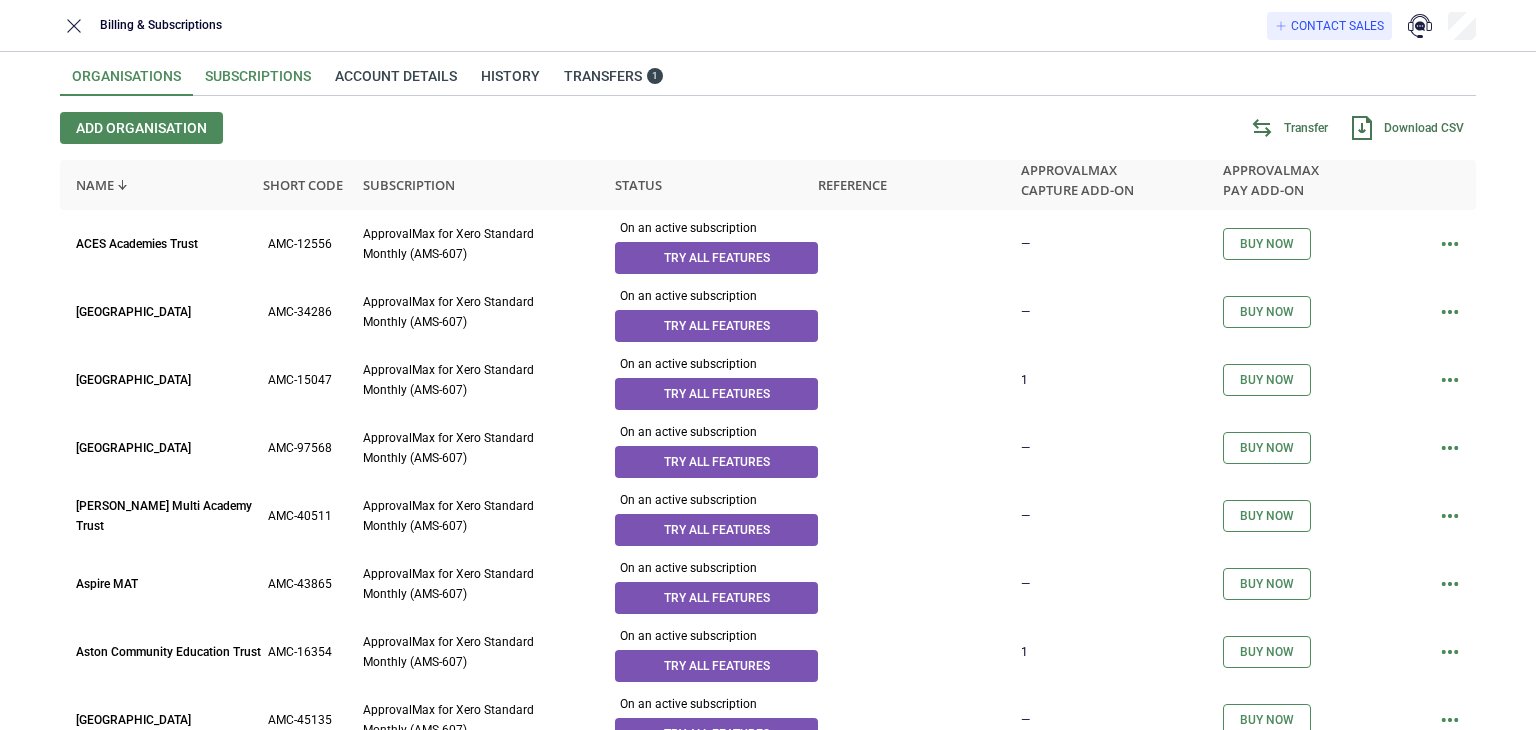 click on "Subscriptions" at bounding box center (258, 82) 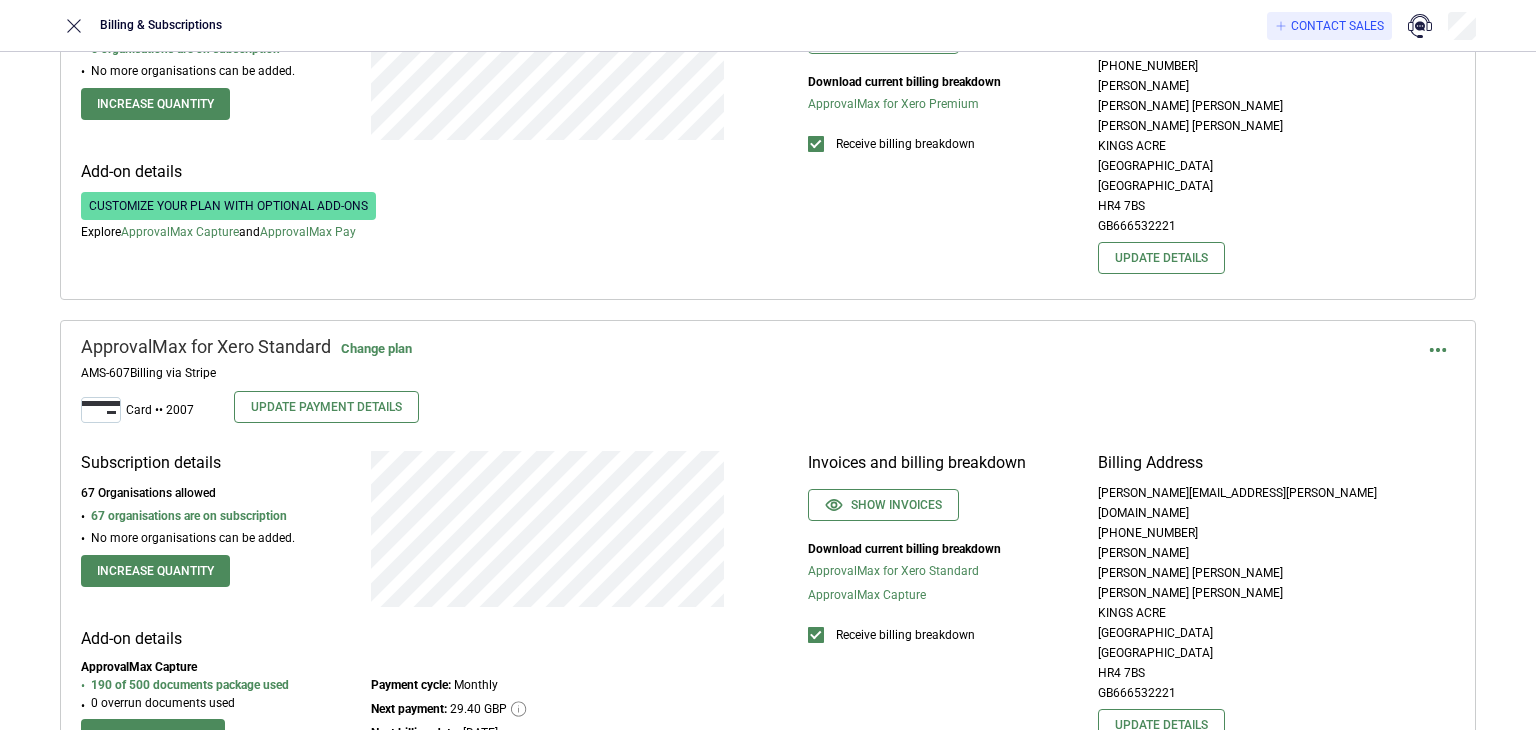 scroll, scrollTop: 828, scrollLeft: 0, axis: vertical 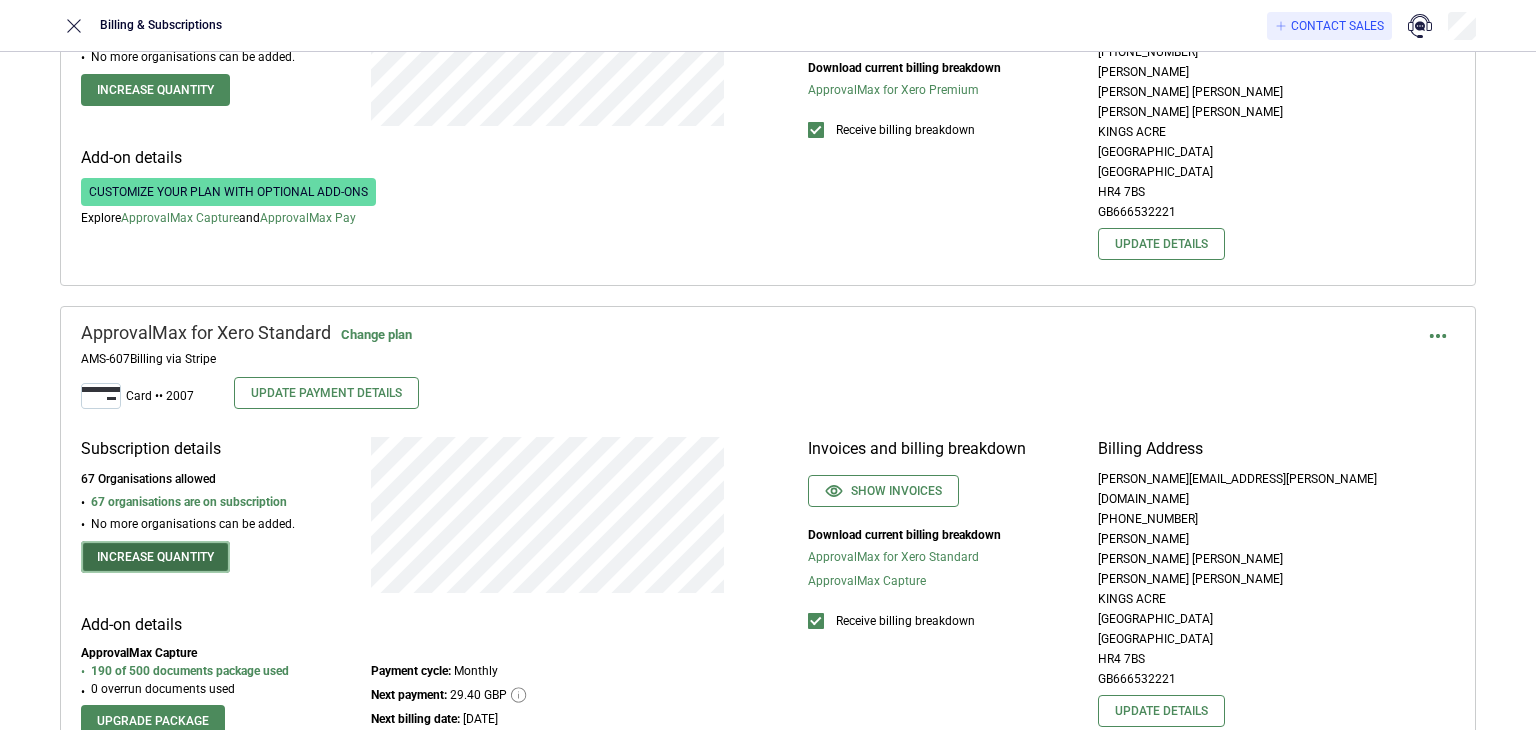 click on "Increase quantity" at bounding box center (155, 557) 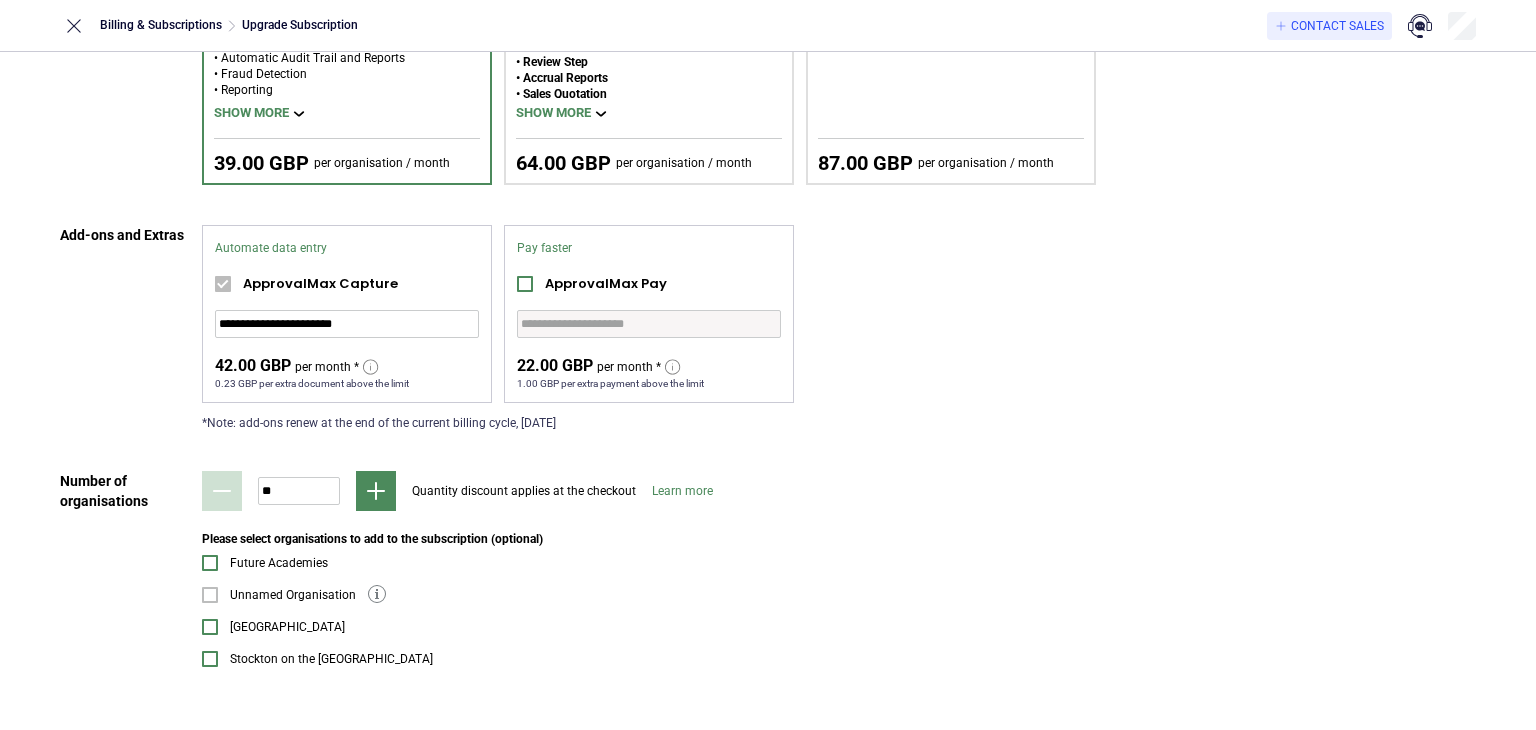 scroll, scrollTop: 406, scrollLeft: 0, axis: vertical 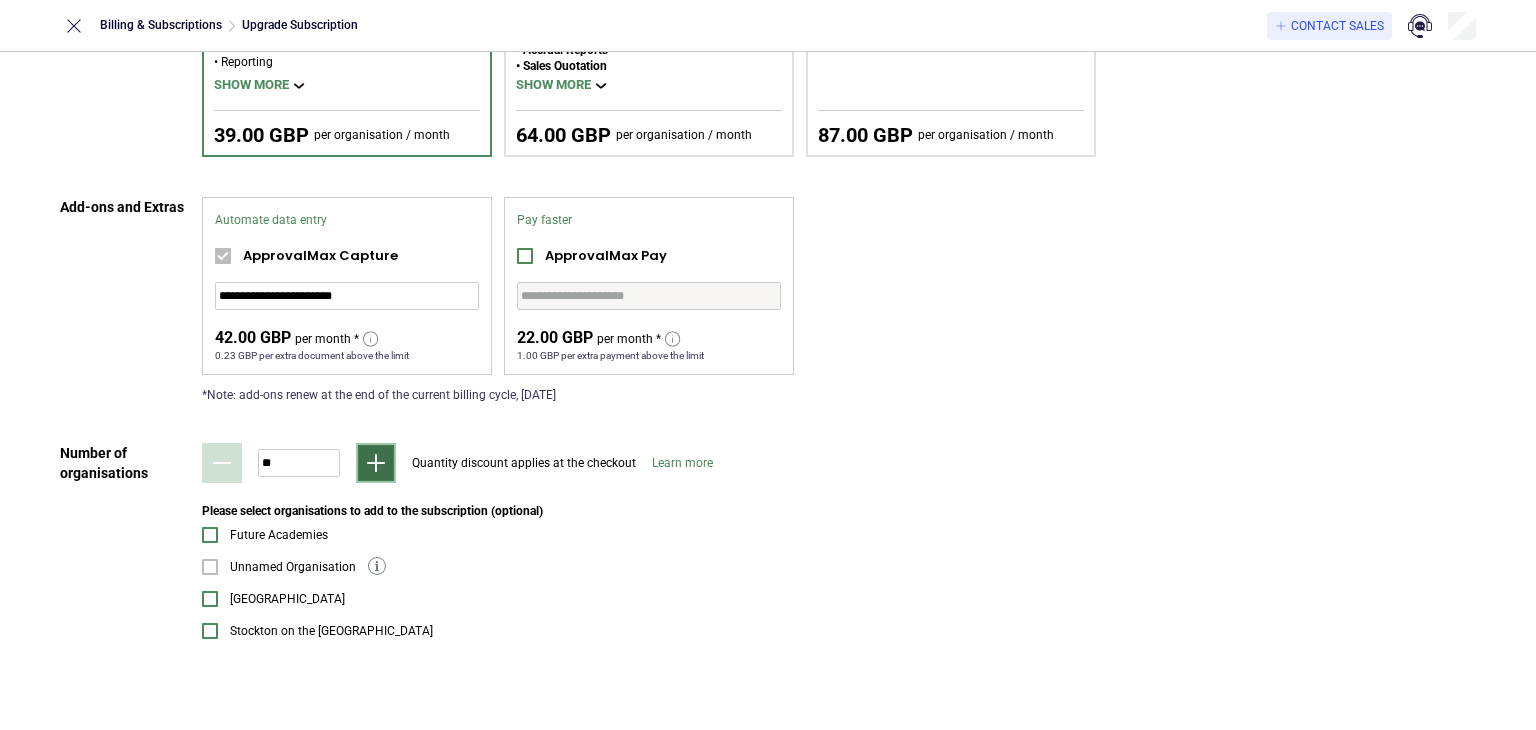 click 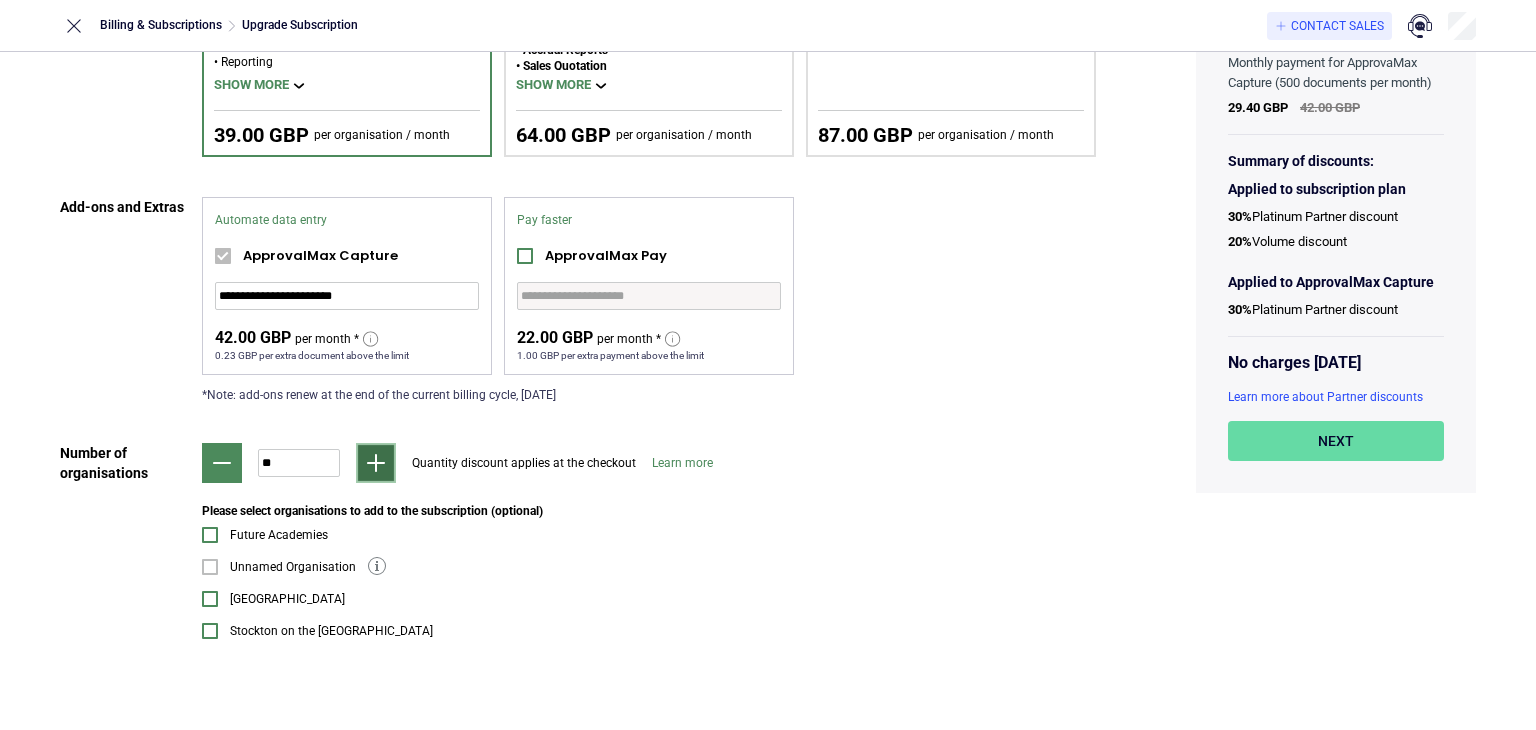 click 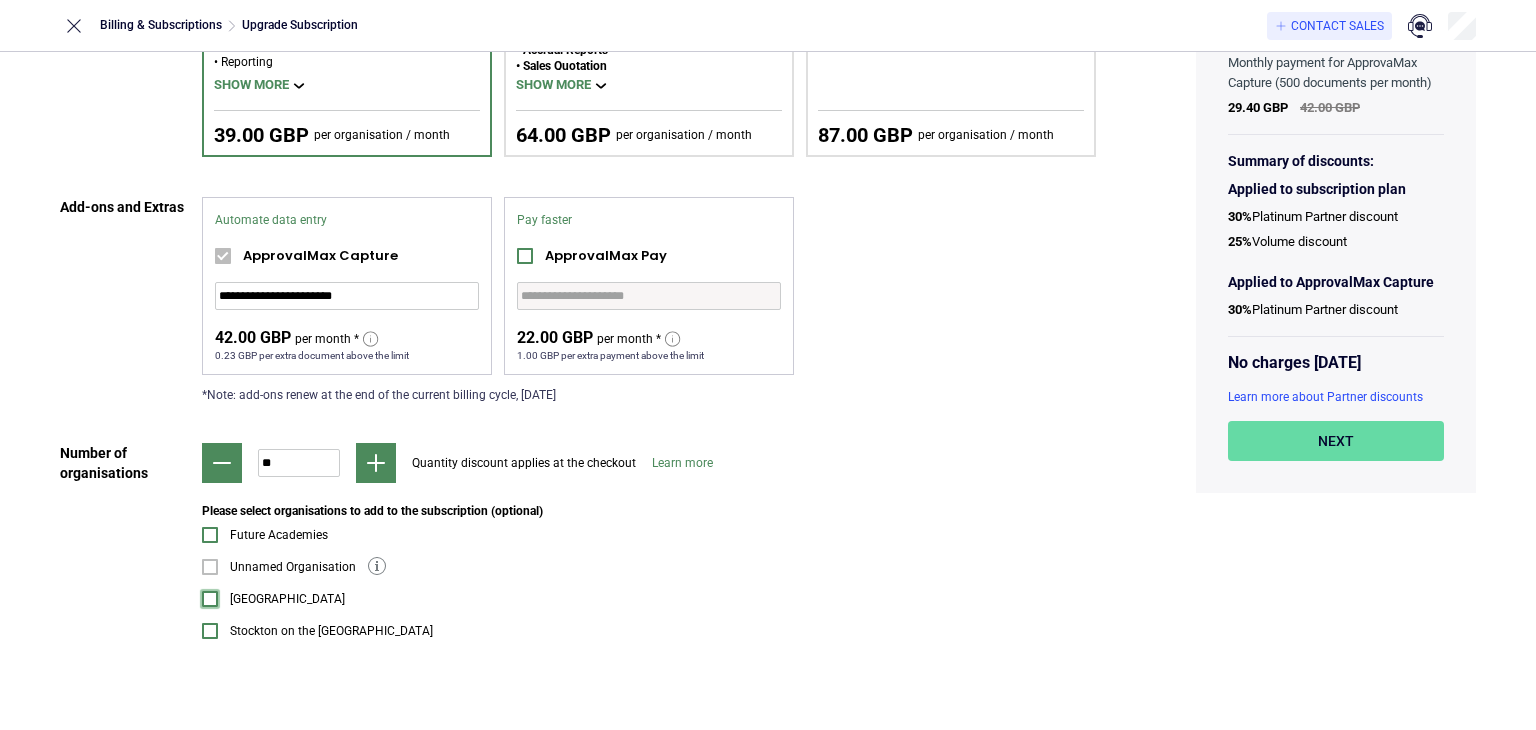 click at bounding box center [210, 599] 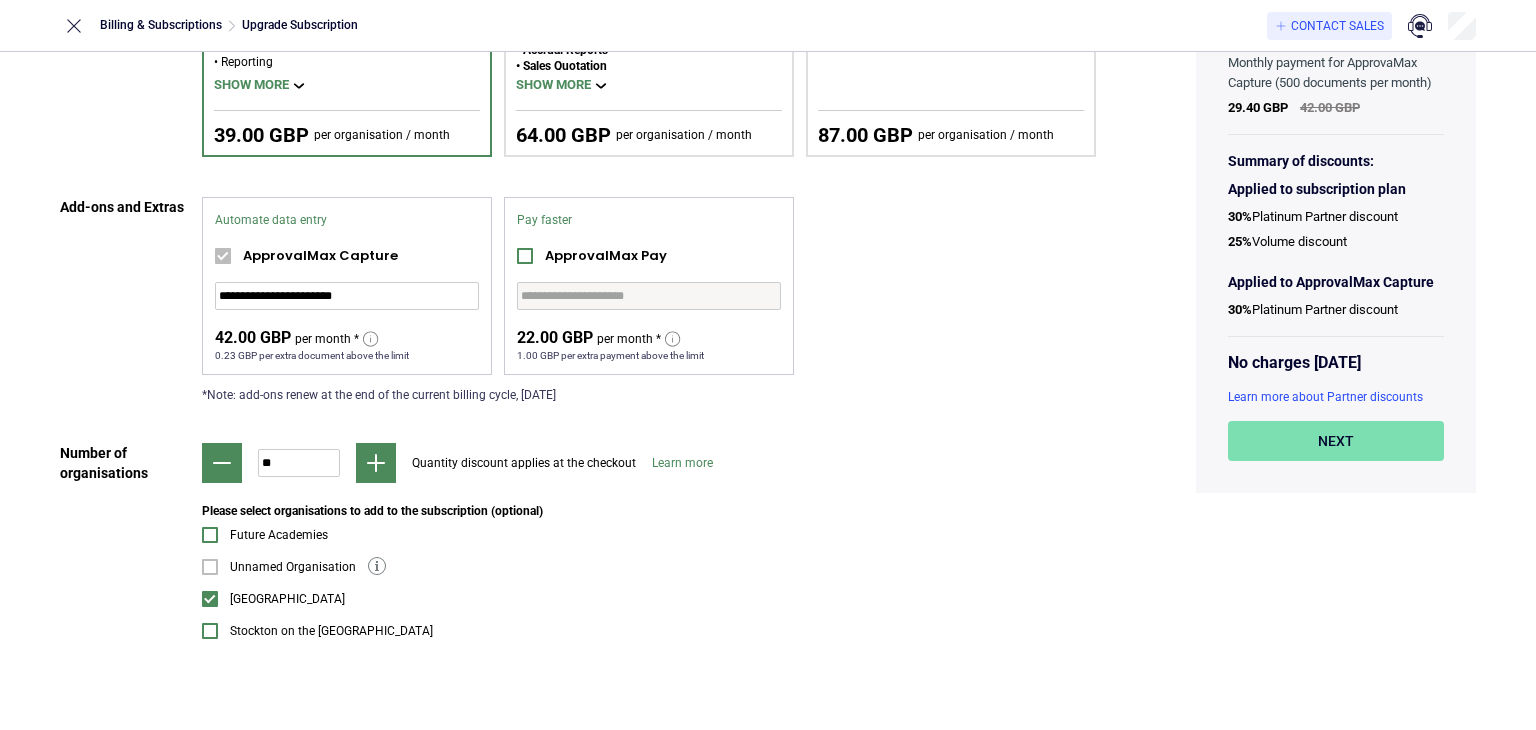 click on "Next" at bounding box center [1336, 441] 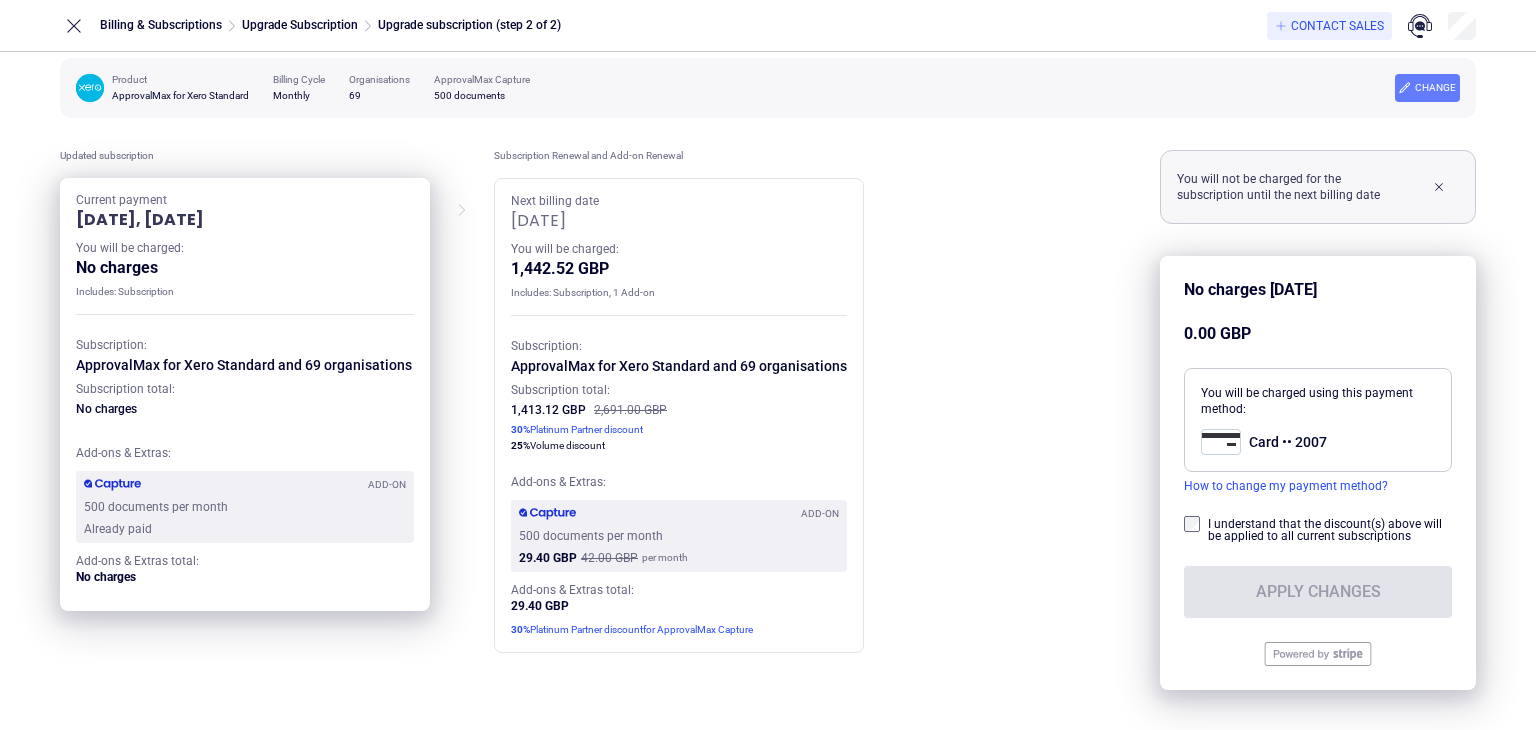 scroll, scrollTop: 0, scrollLeft: 0, axis: both 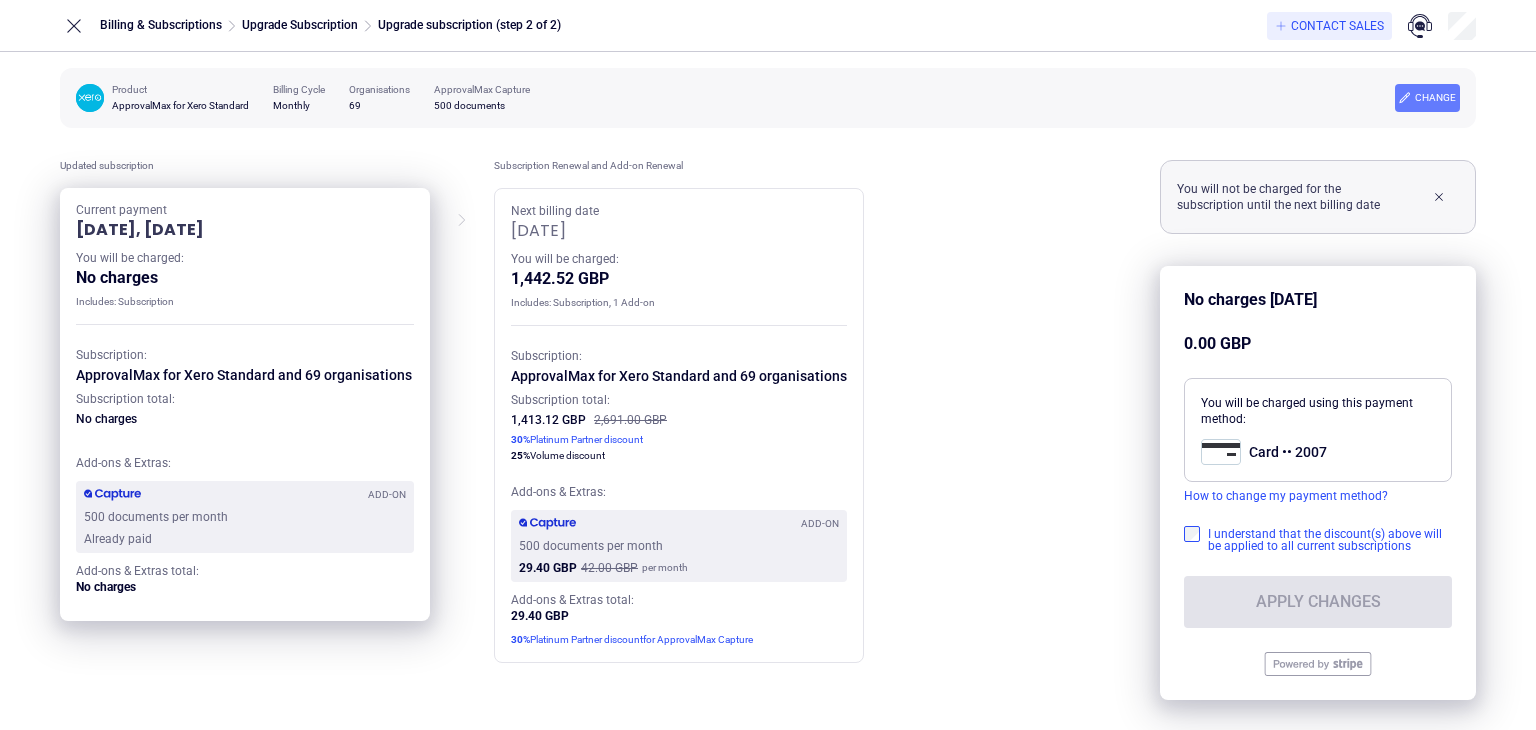 click on "I understand that the discount(s) above will be applied to all current subscriptions" at bounding box center [1330, 540] 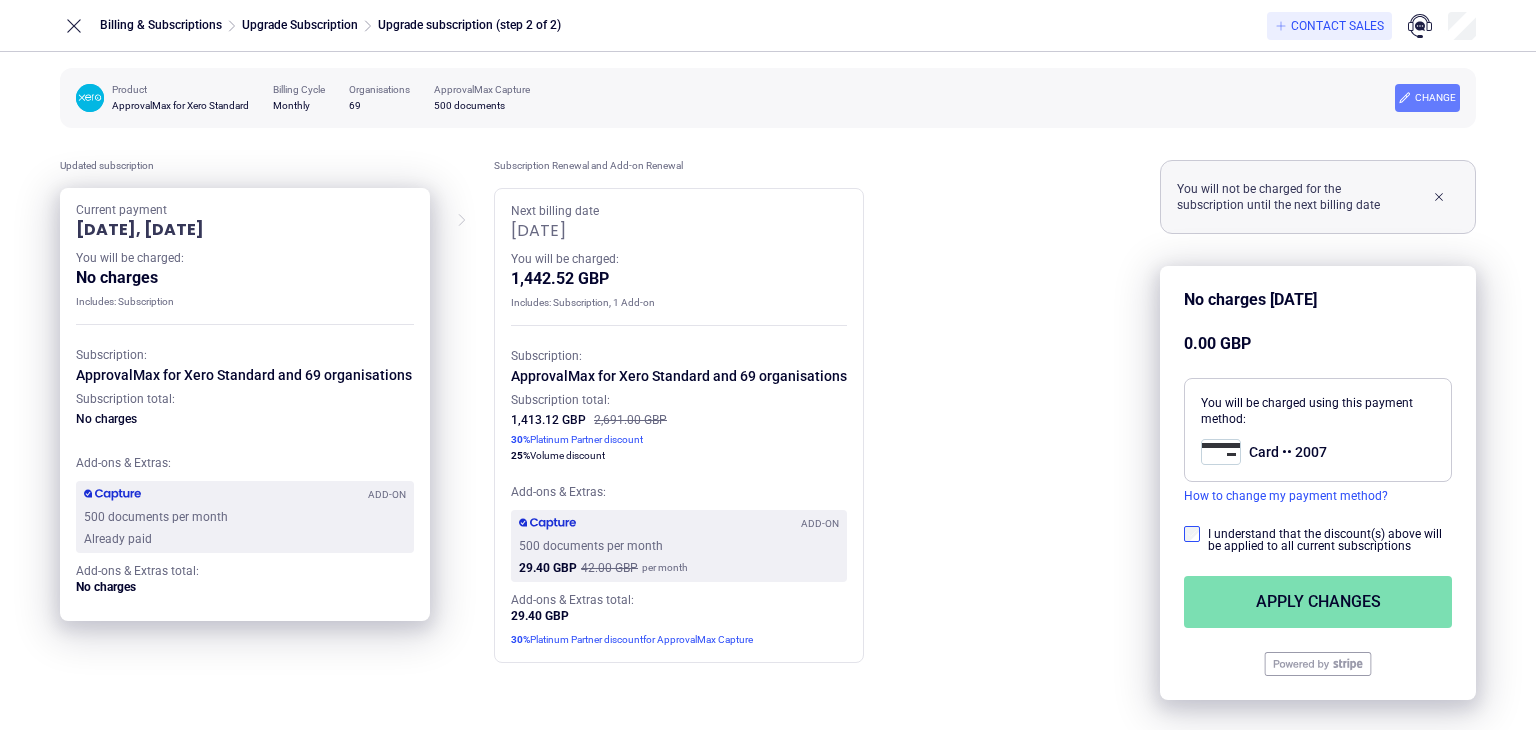 click on "Apply changes" at bounding box center [1318, 602] 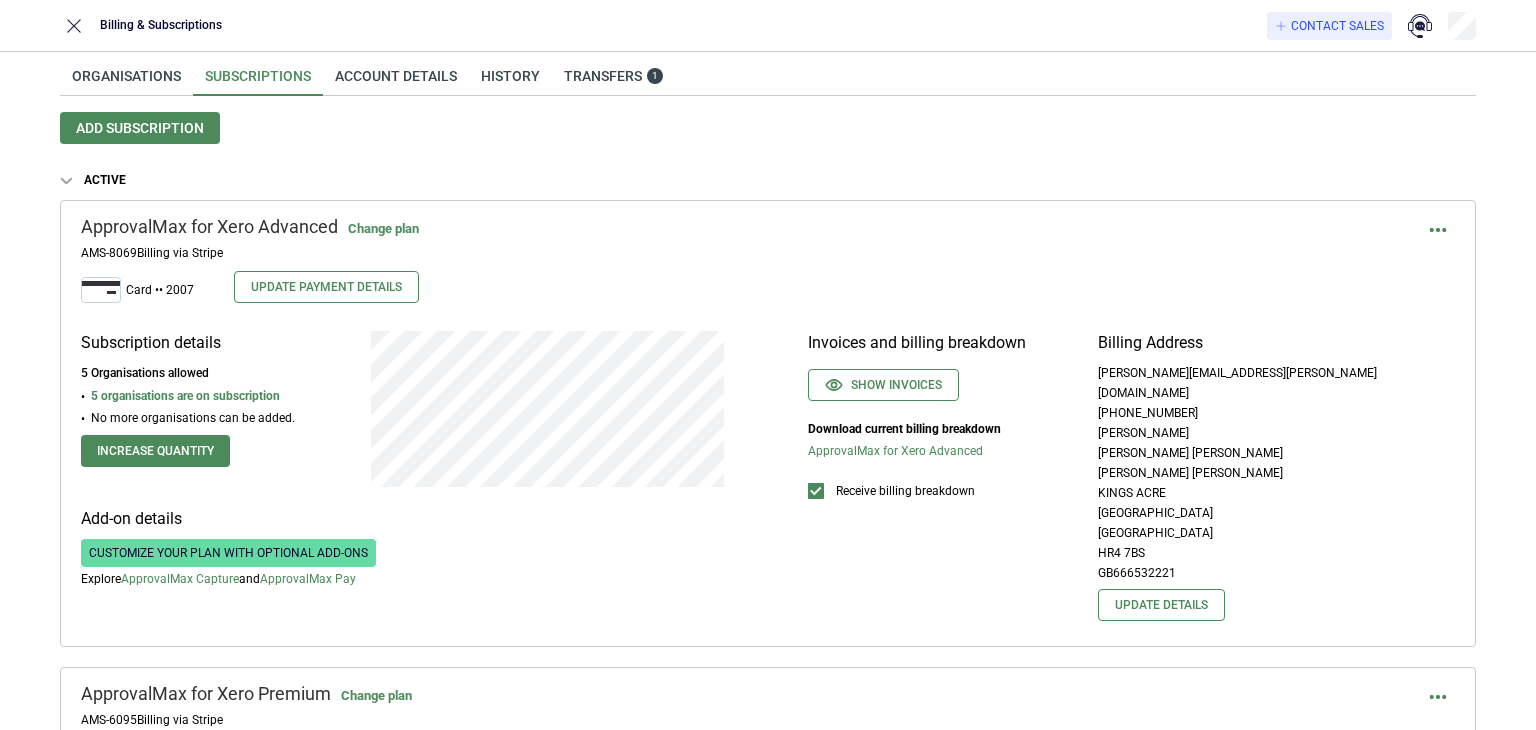 scroll, scrollTop: 0, scrollLeft: 0, axis: both 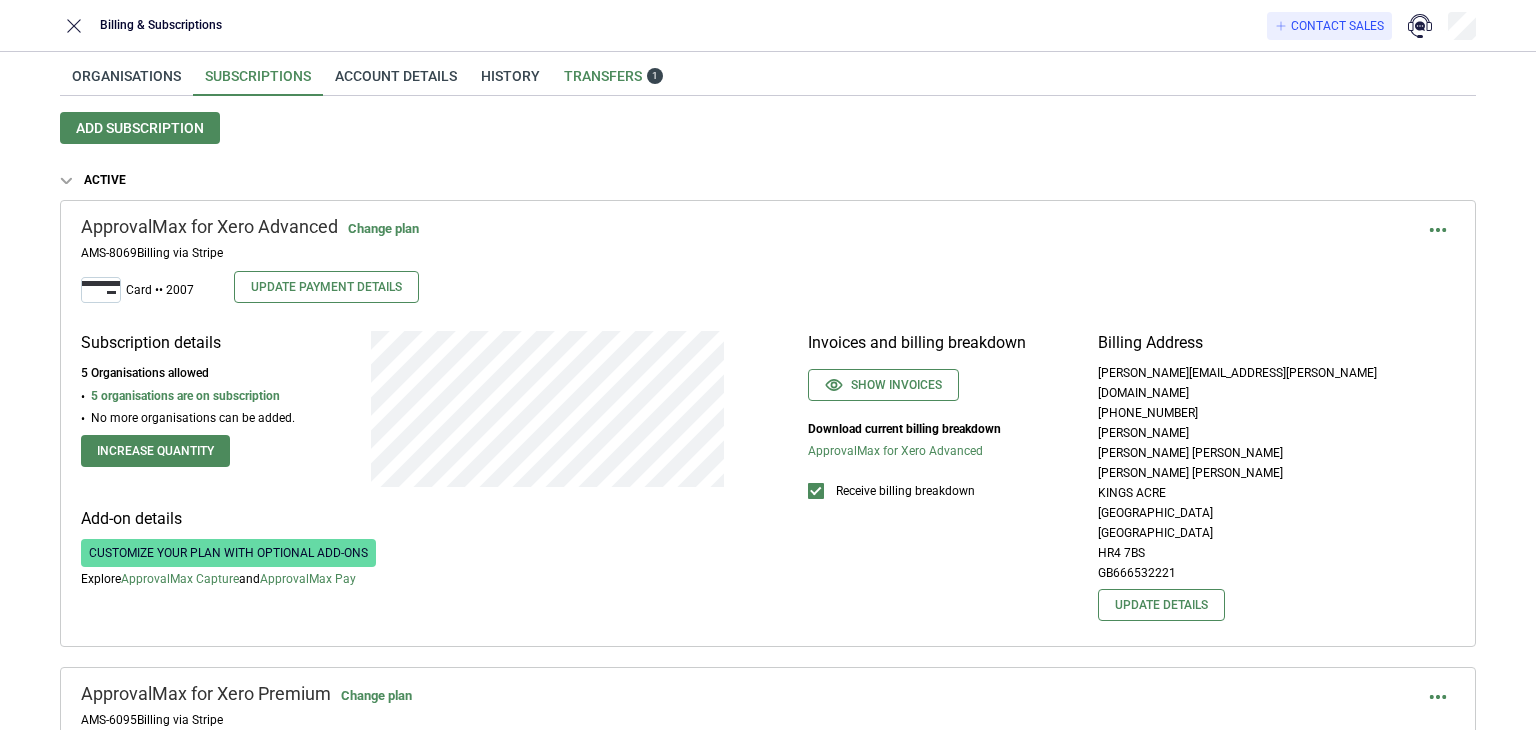 click on "Transfers 1" at bounding box center [613, 76] 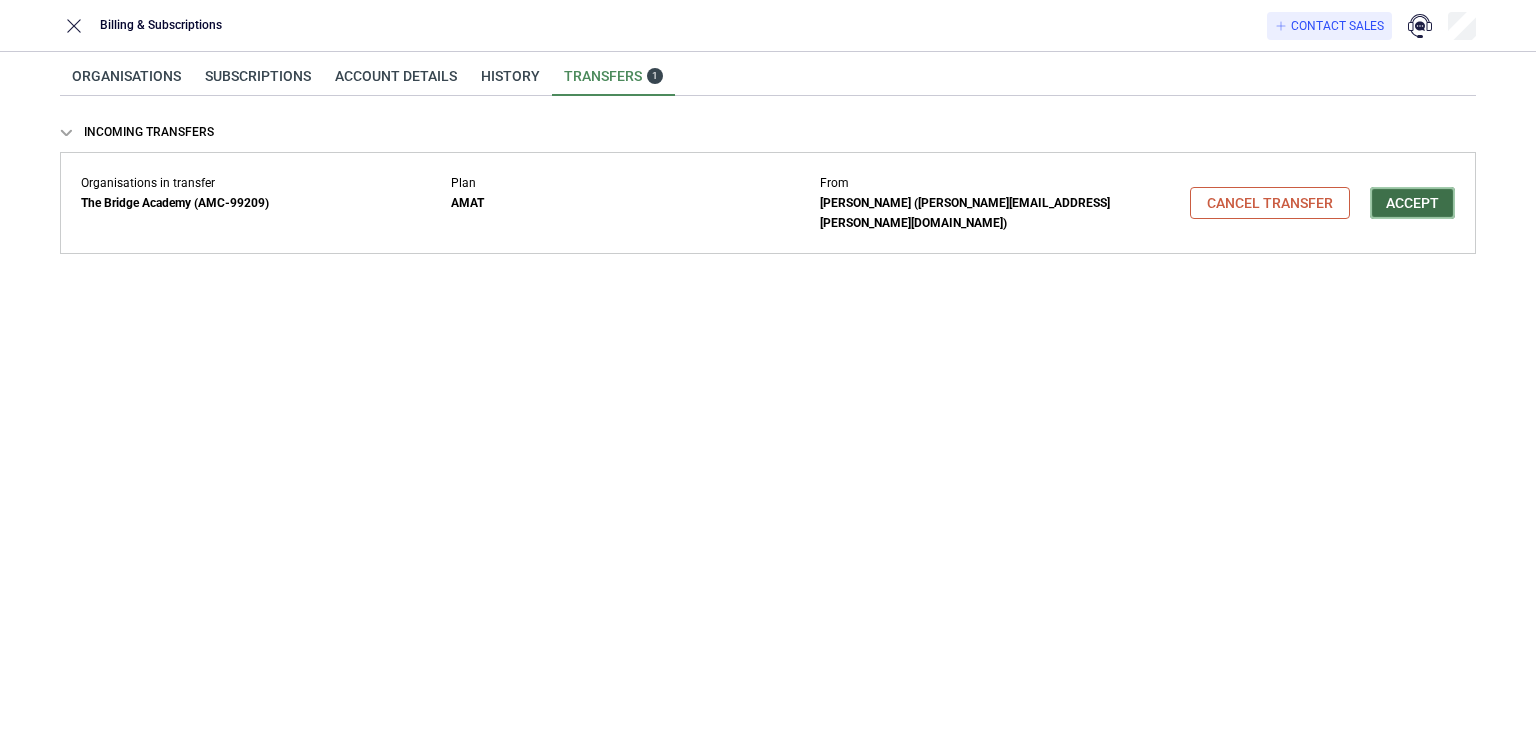 click on "Accept" at bounding box center [1412, 203] 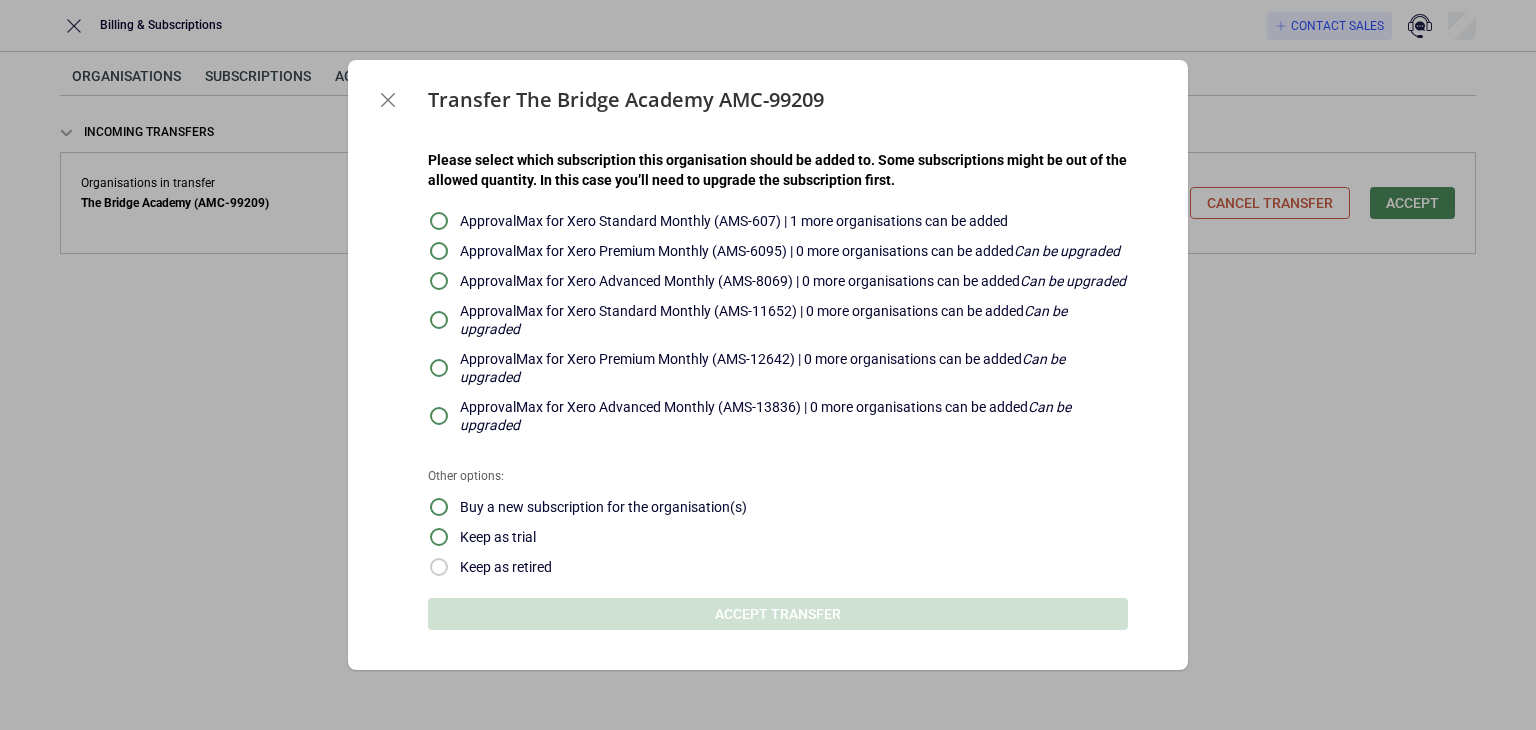 click on "ApprovalMax for Xero Standard Monthly (AMS-607) | 1 more organisations can be added" at bounding box center (793, 221) 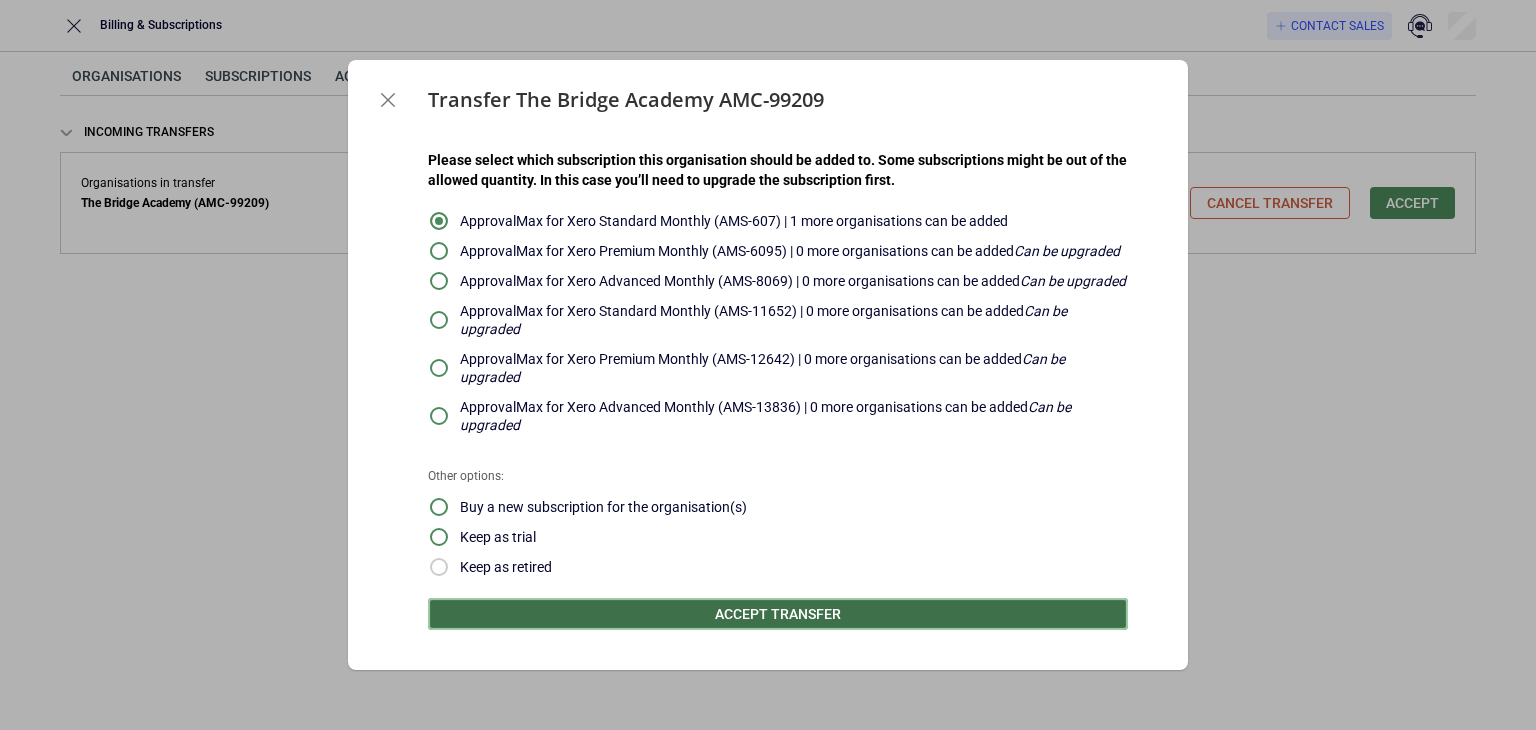 click on "Accept transfer" at bounding box center (778, 614) 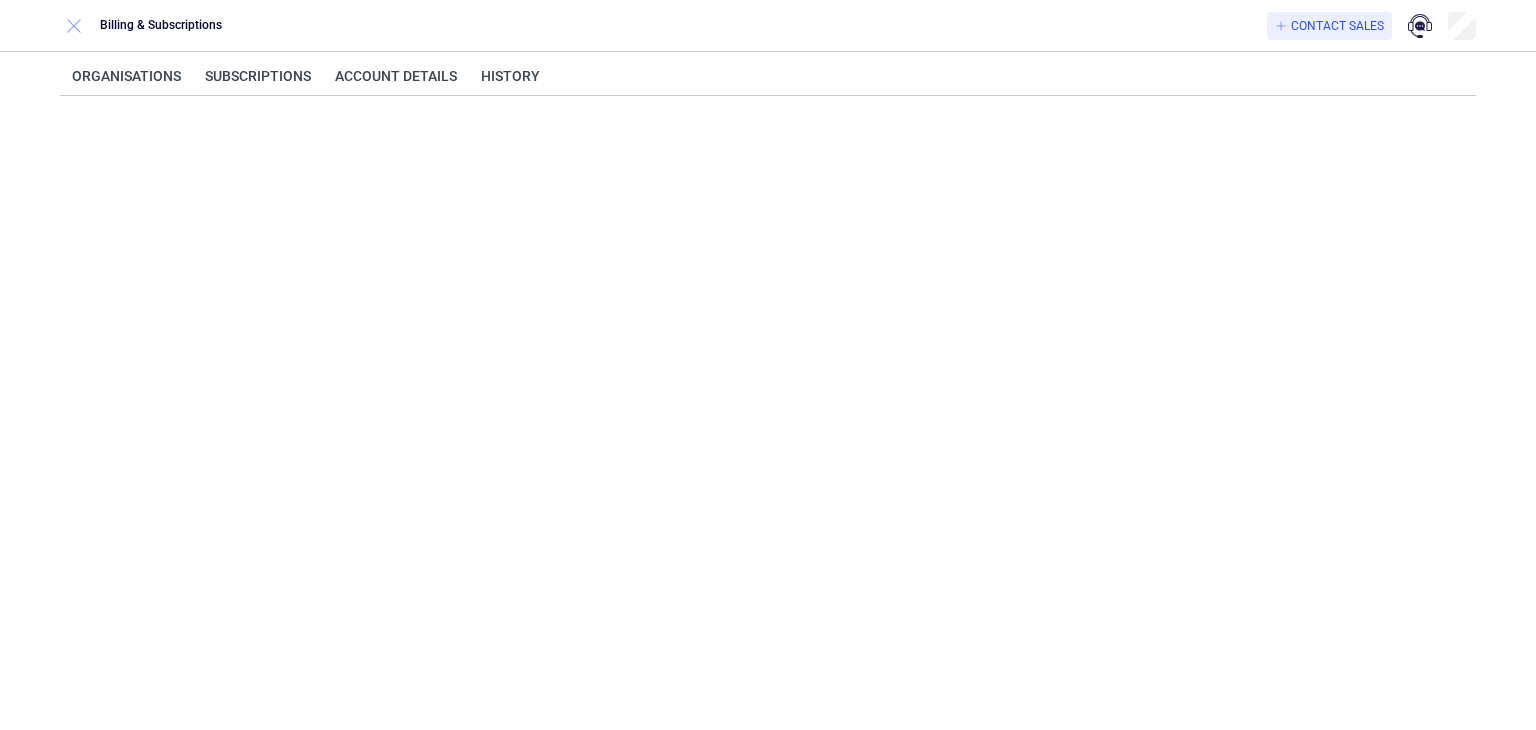 click 